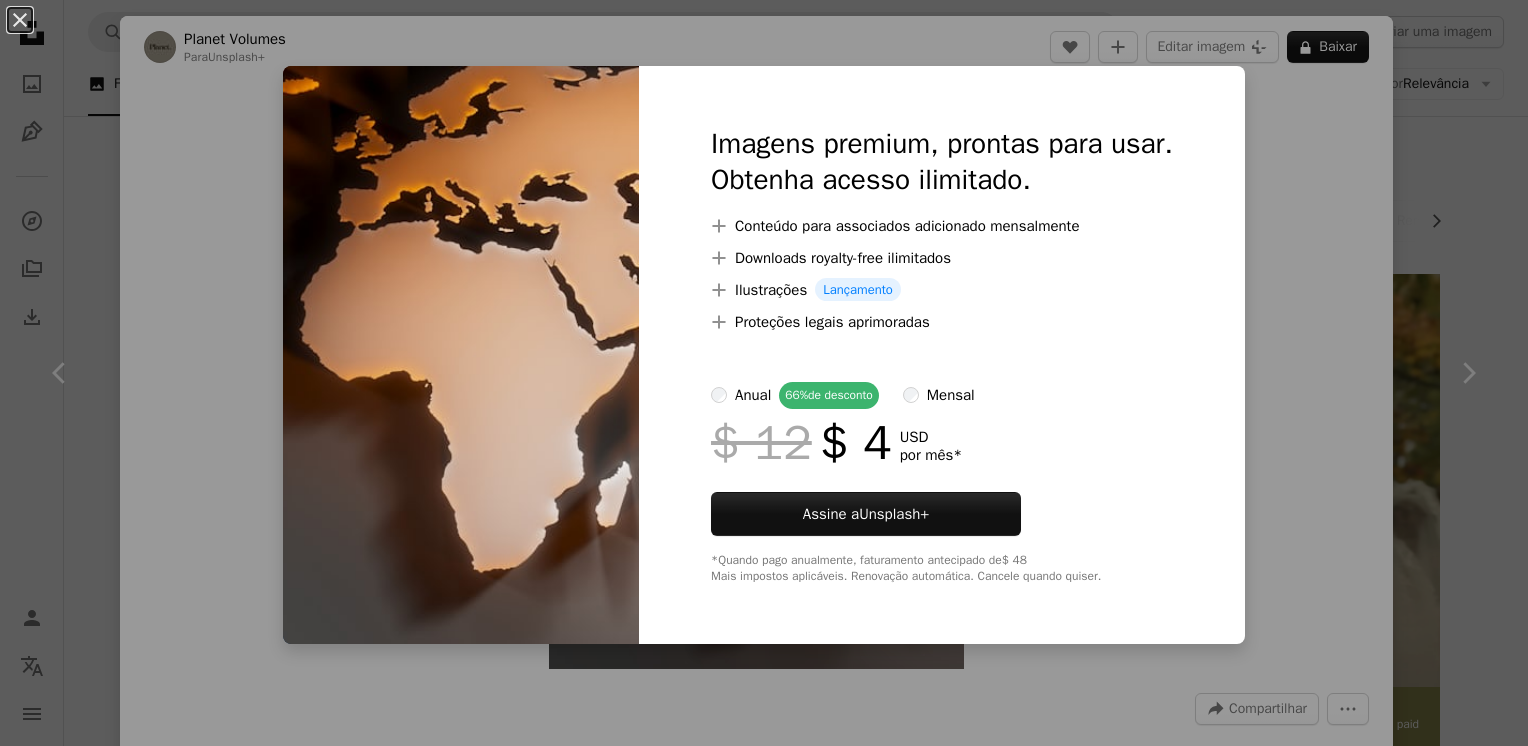 scroll, scrollTop: 19157, scrollLeft: 0, axis: vertical 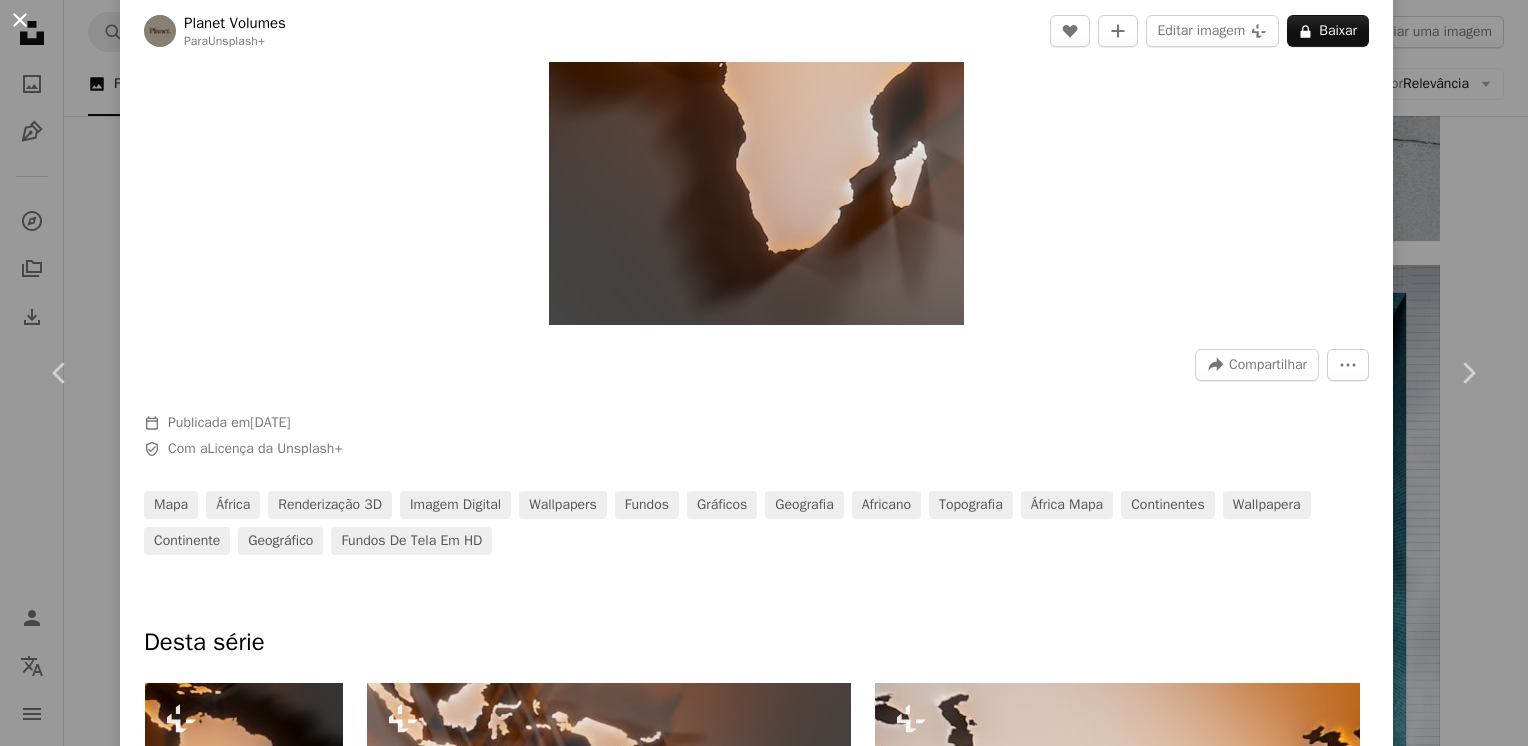 click on "An X shape" at bounding box center [20, 20] 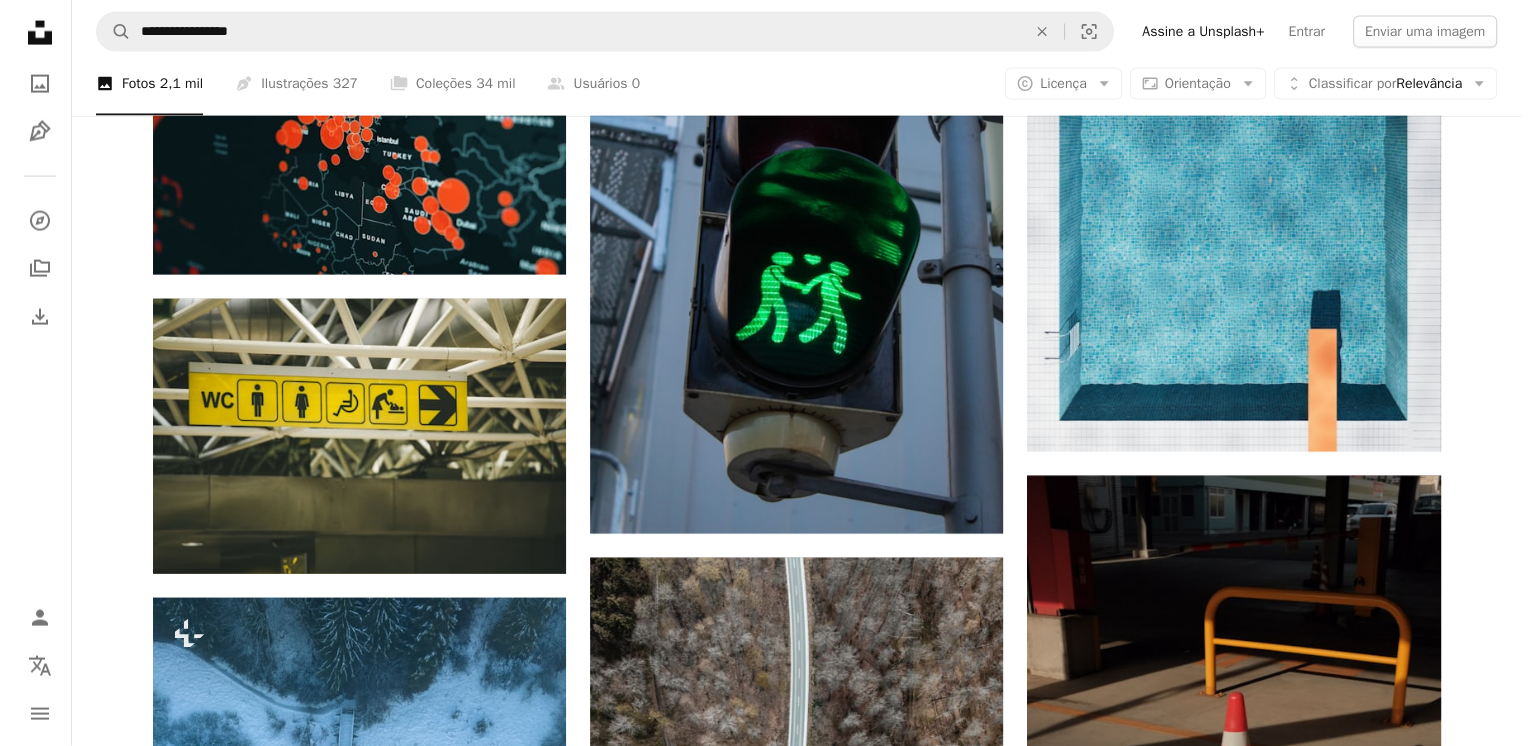 scroll, scrollTop: 19608, scrollLeft: 0, axis: vertical 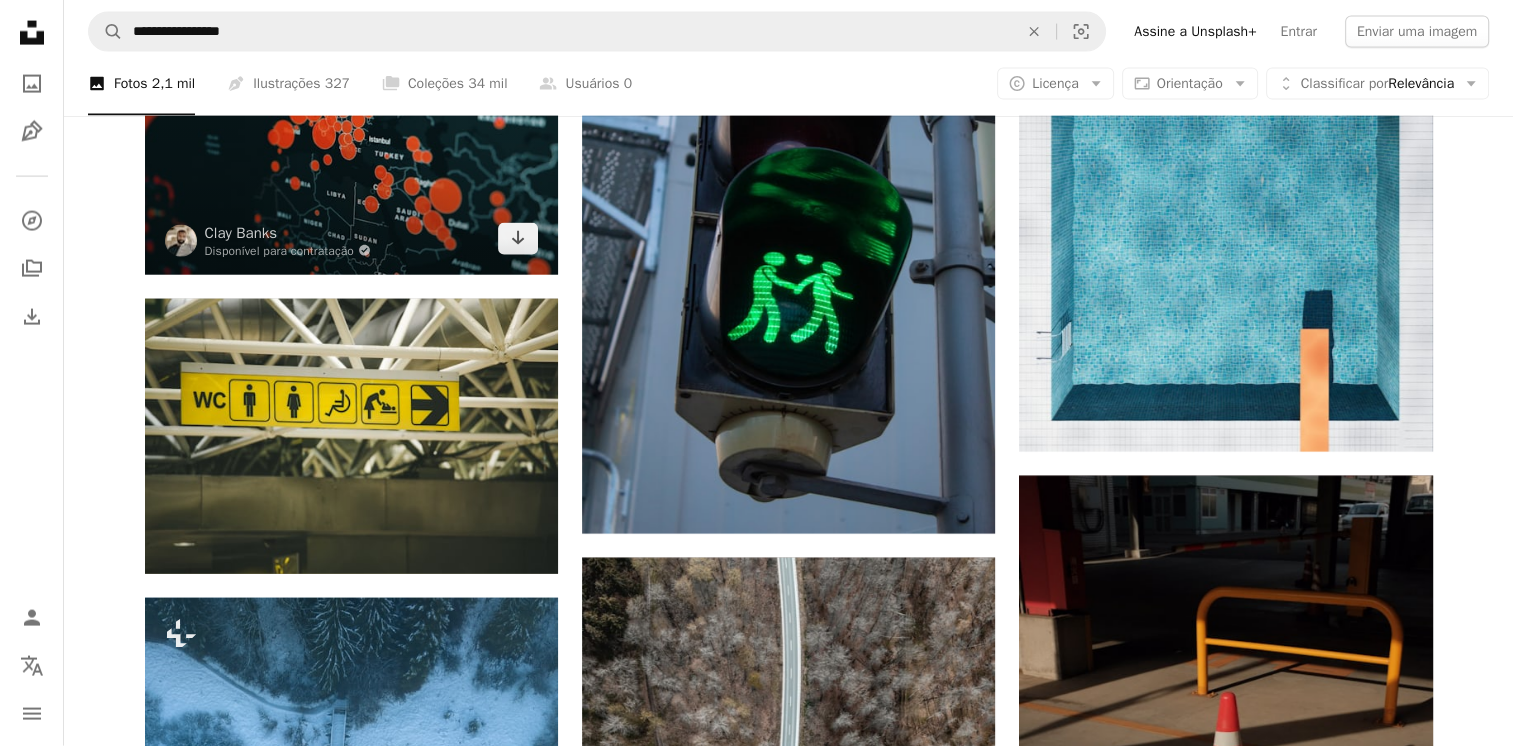 click at bounding box center [351, 109] 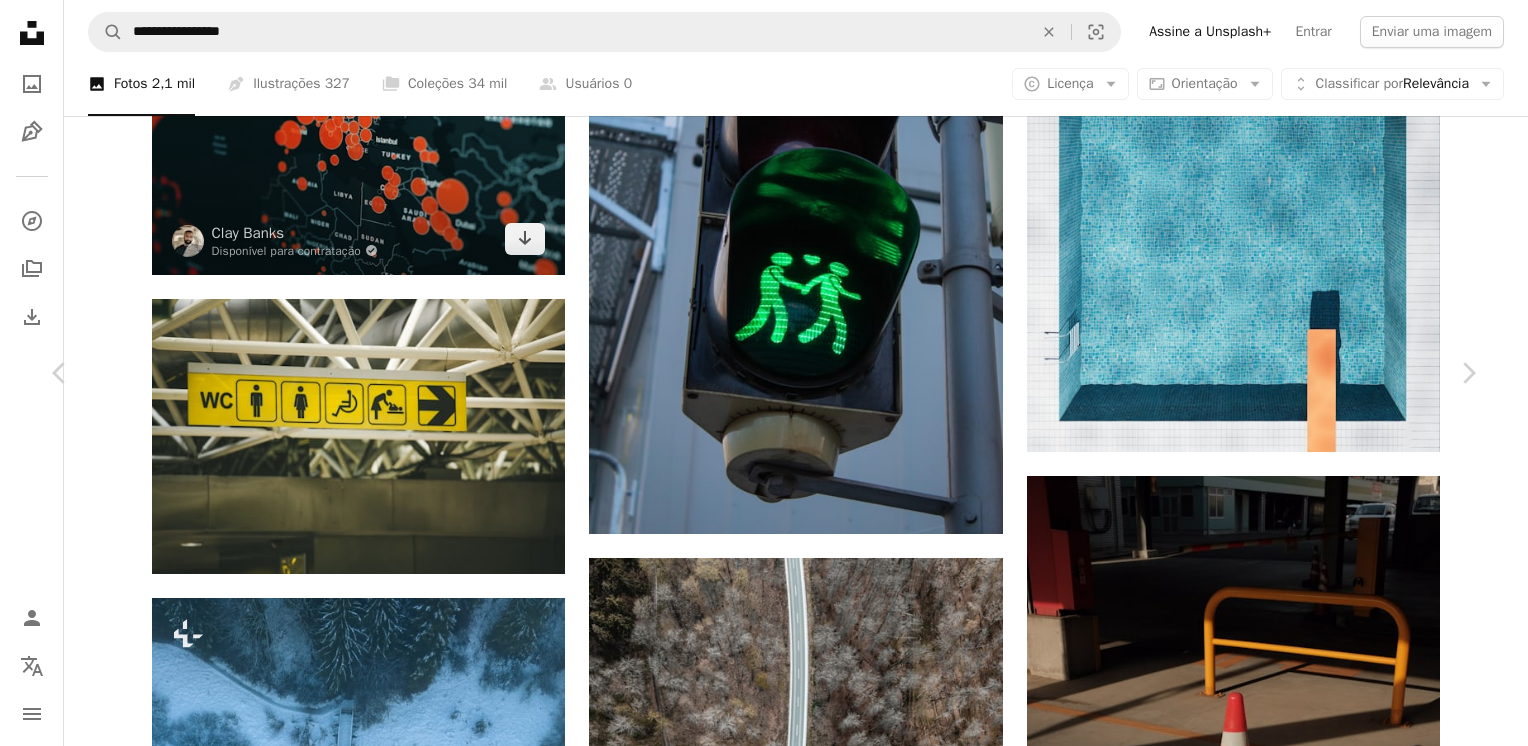 scroll, scrollTop: 10832, scrollLeft: 0, axis: vertical 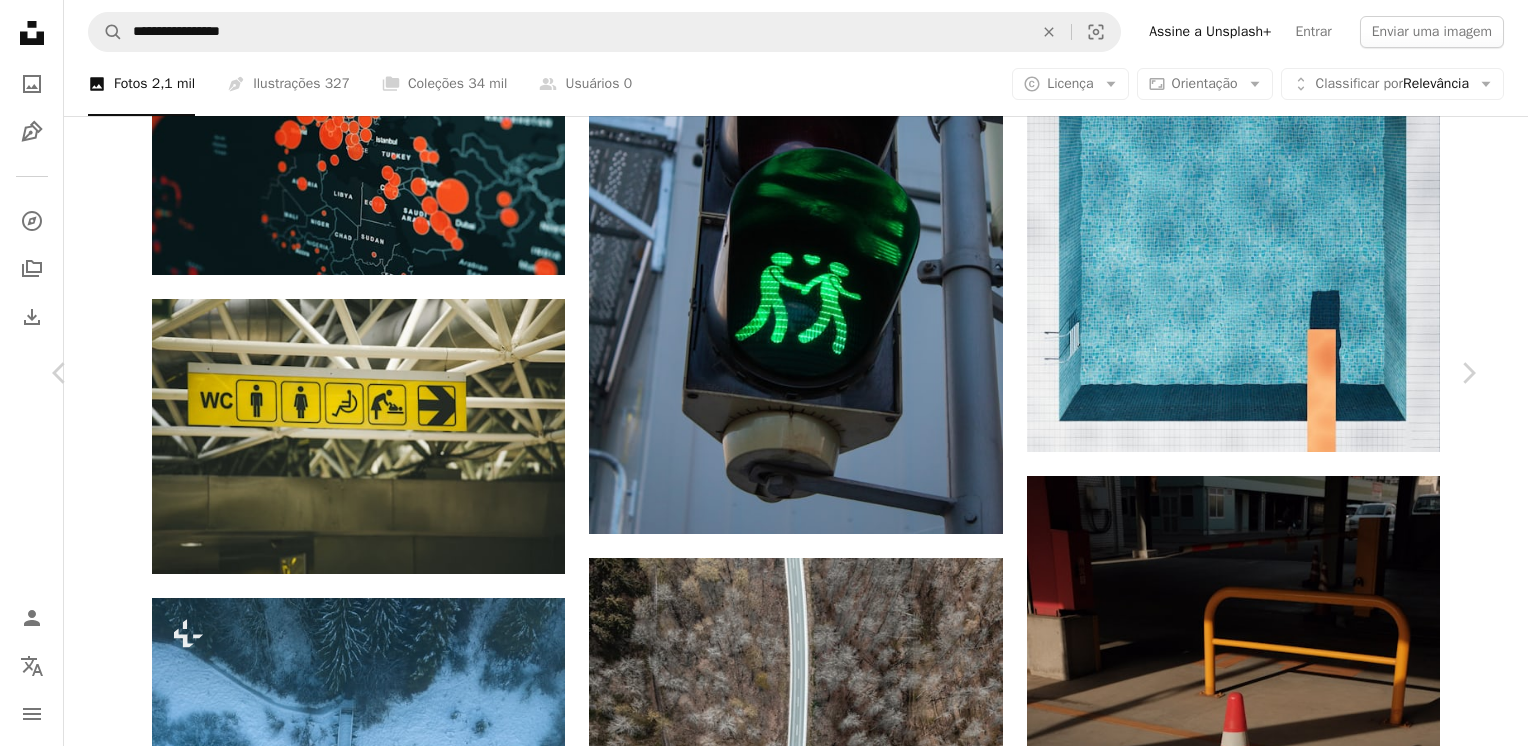 click at bounding box center (756, 9135) 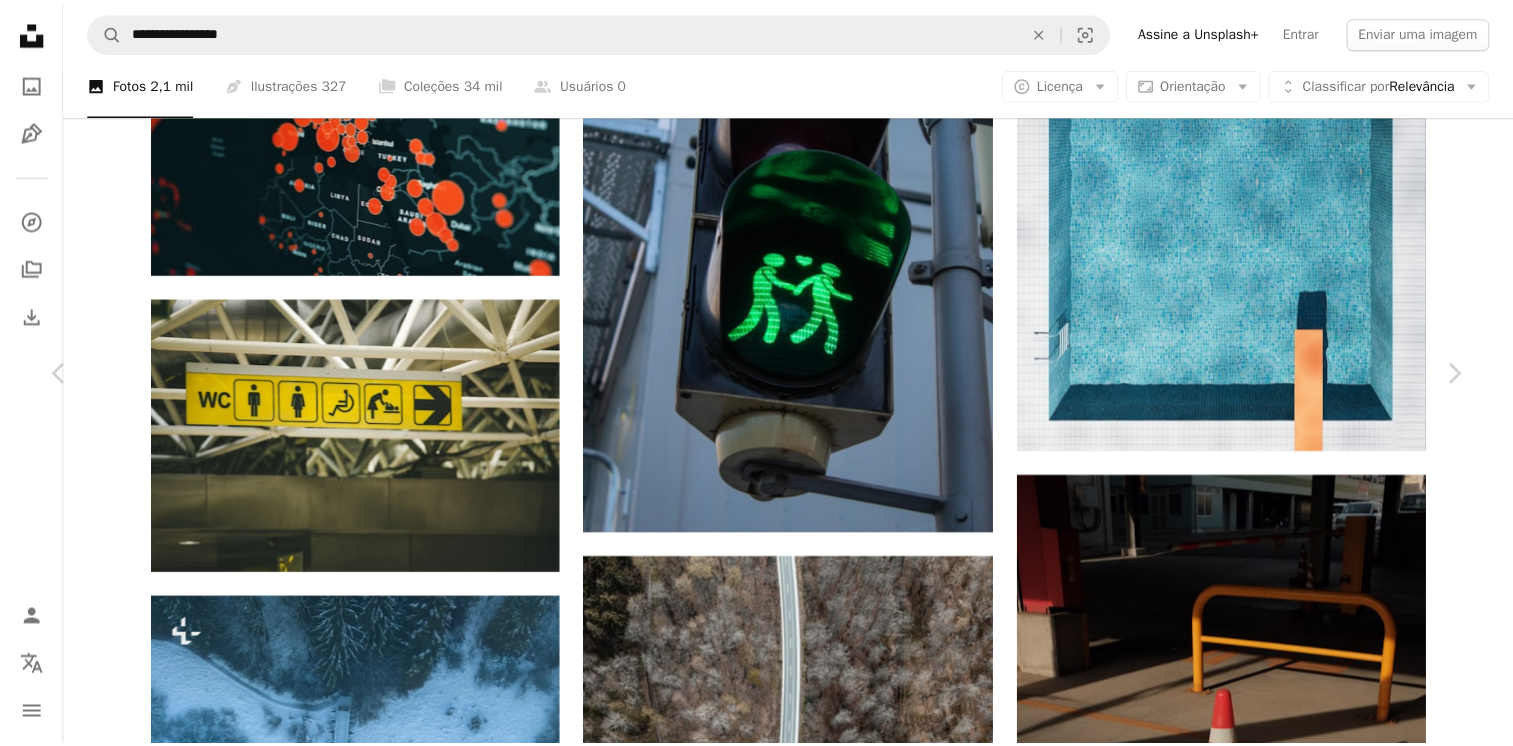 scroll, scrollTop: 4578, scrollLeft: 0, axis: vertical 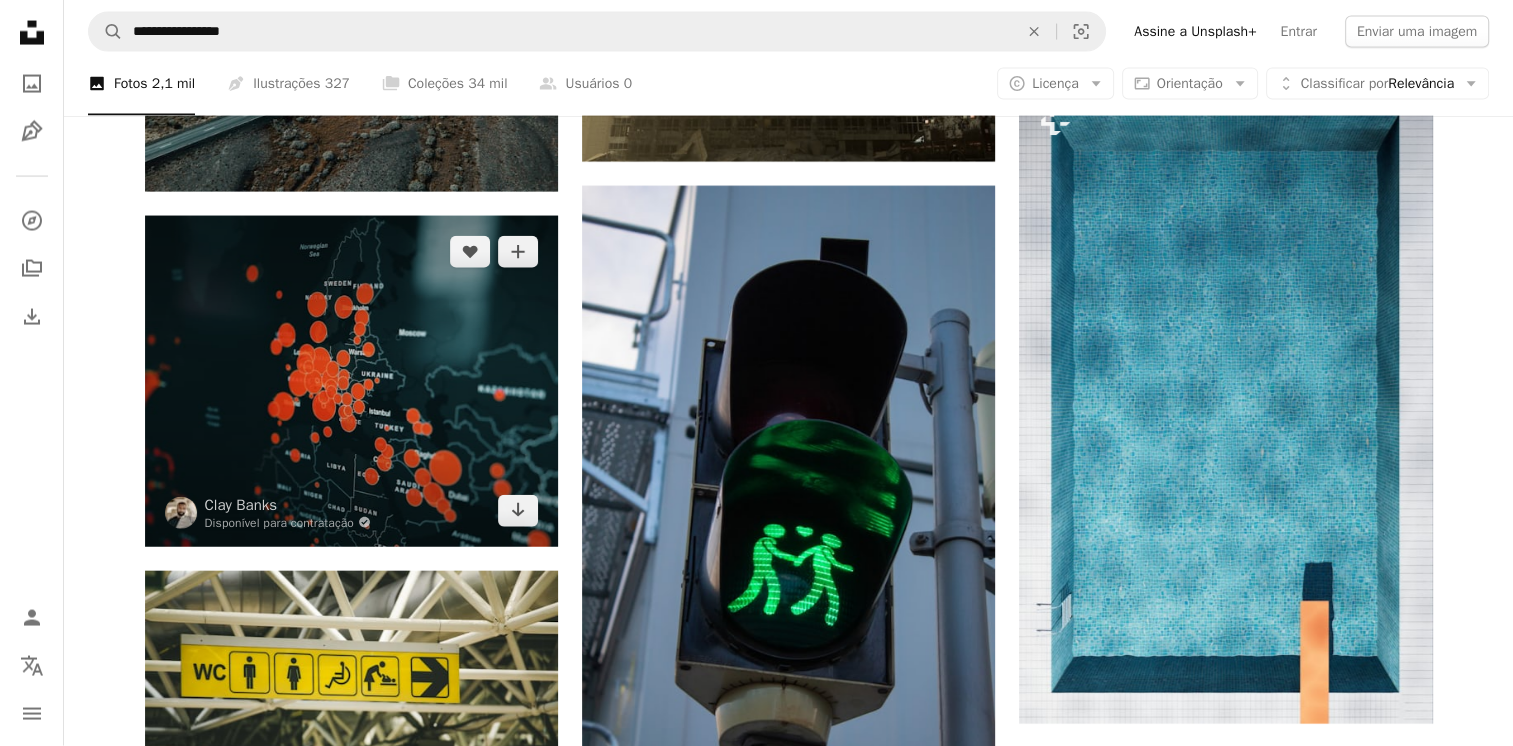 click at bounding box center [351, 381] 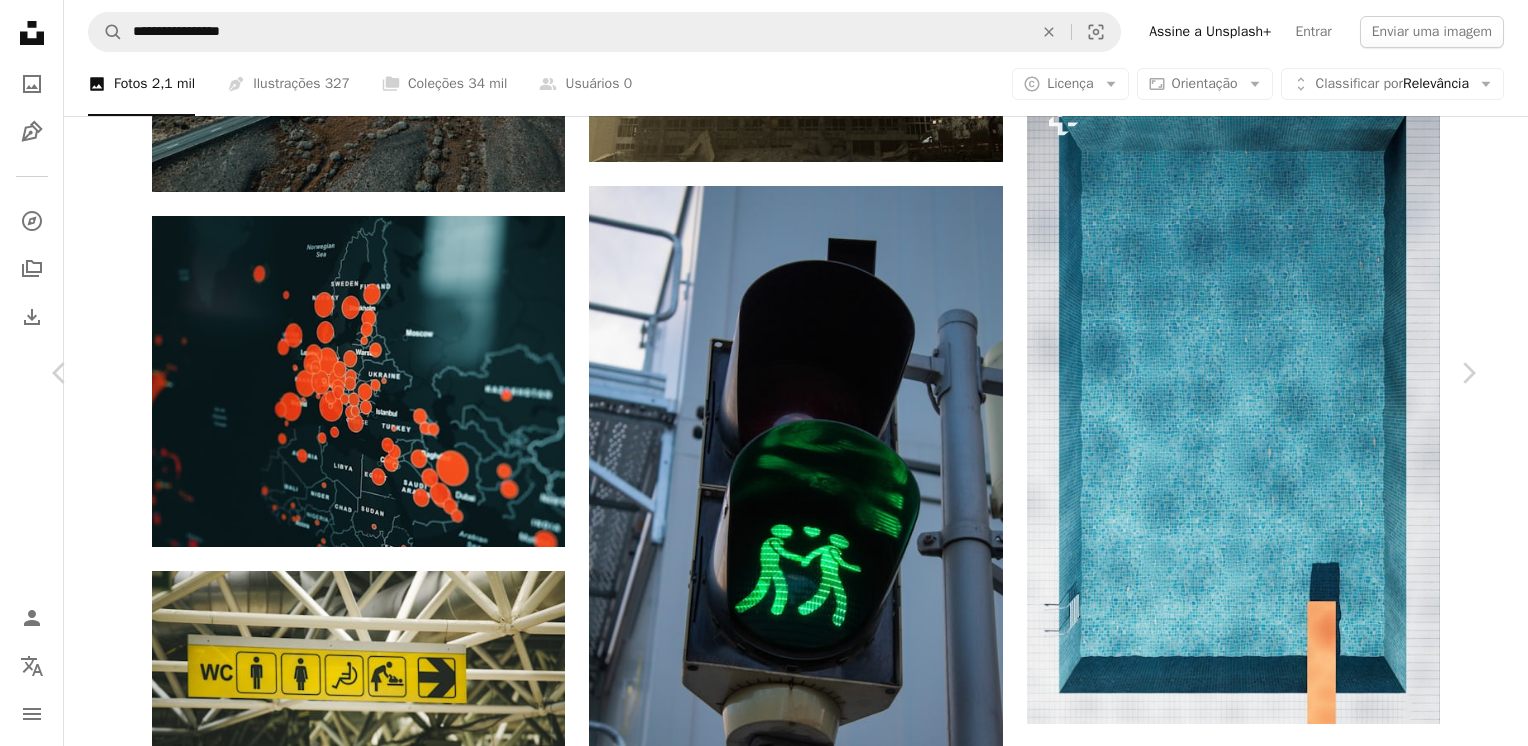 scroll, scrollTop: 21018, scrollLeft: 0, axis: vertical 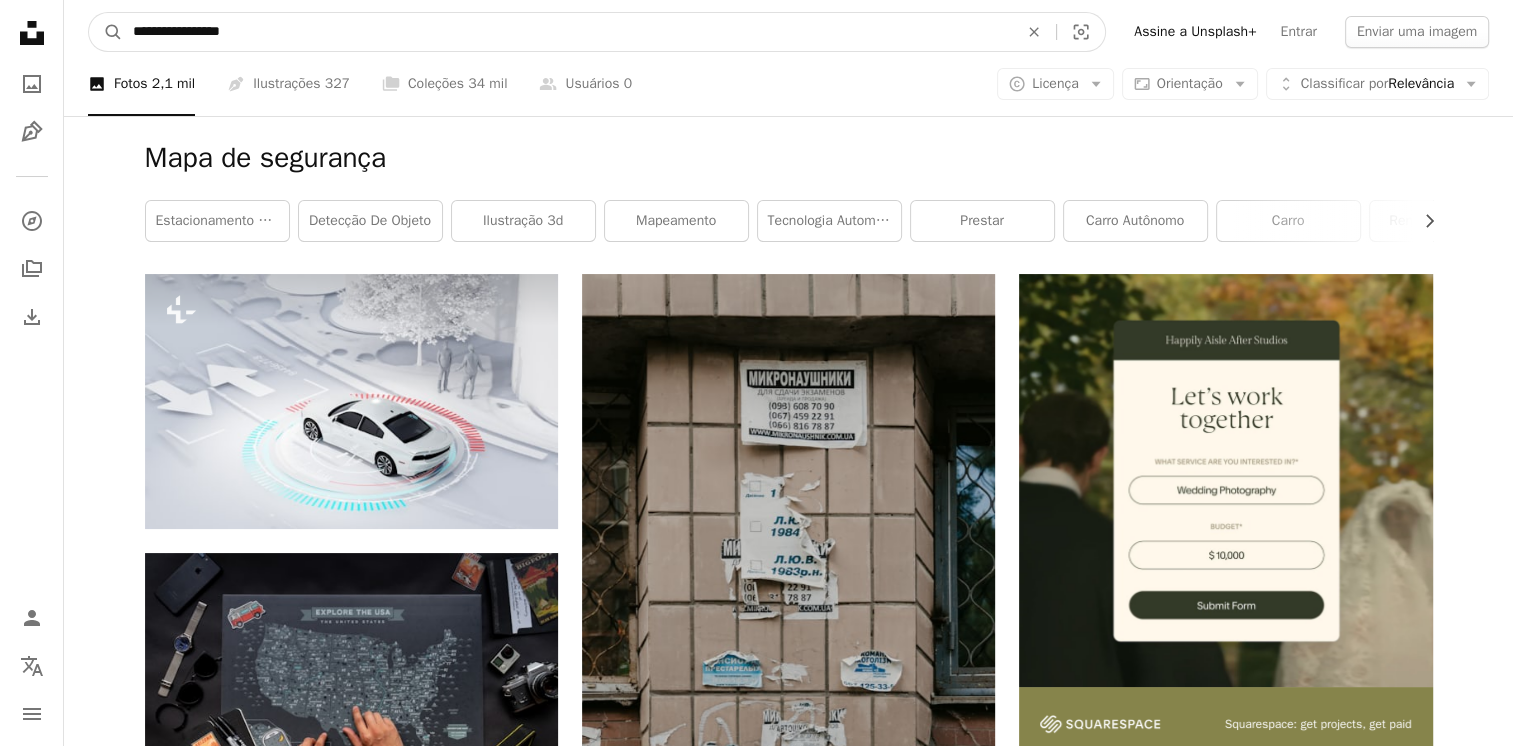 click on "**********" at bounding box center (567, 32) 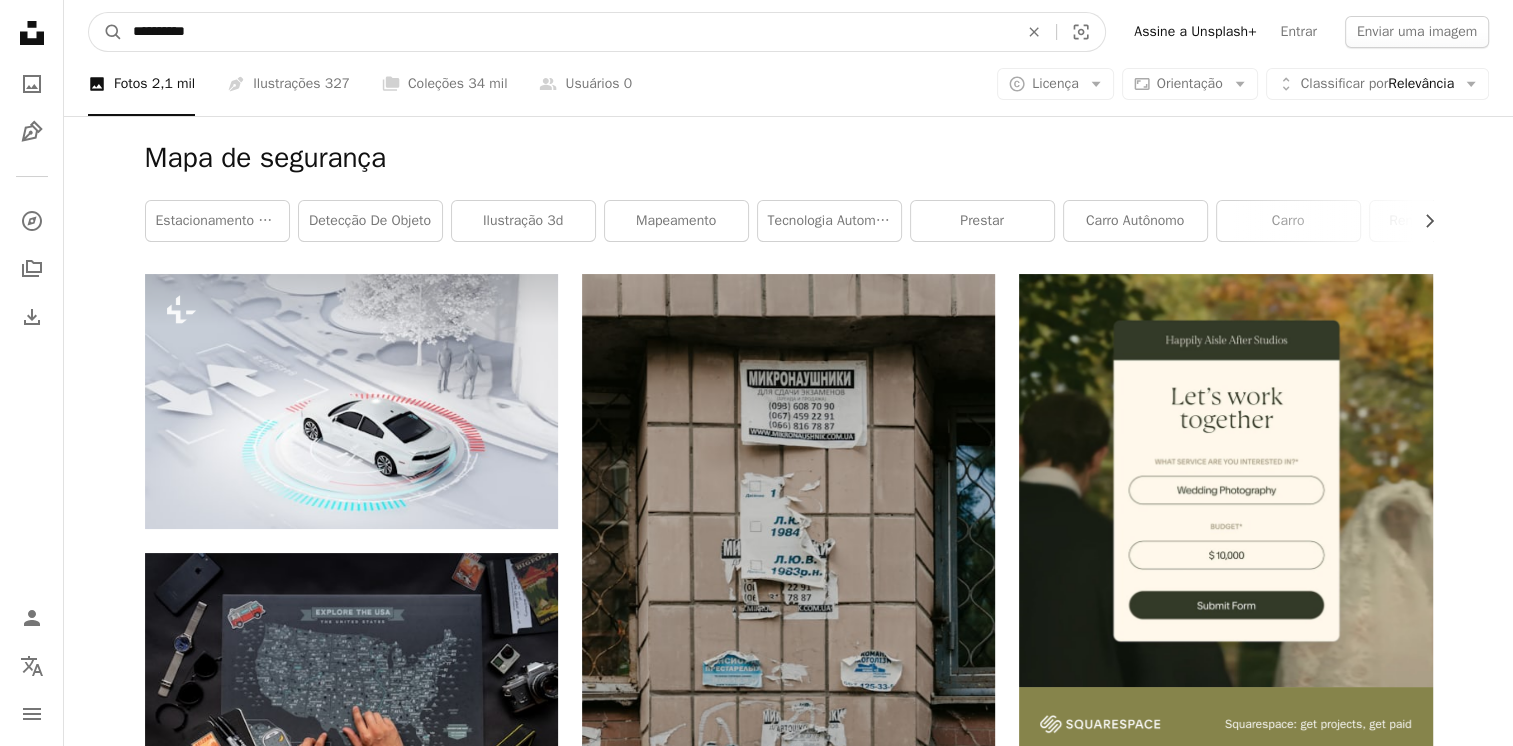 click on "A magnifying glass" at bounding box center [106, 32] 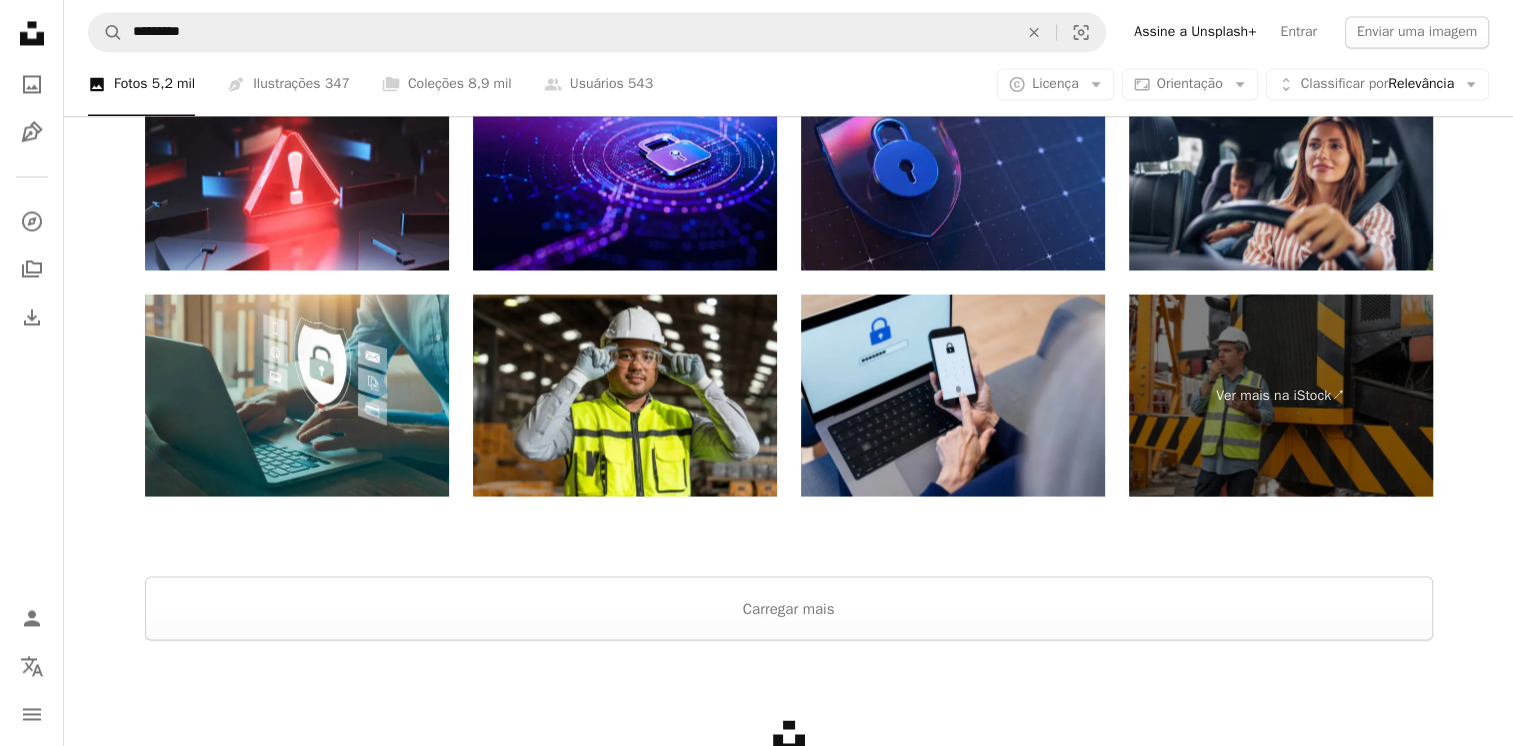 scroll, scrollTop: 3540, scrollLeft: 0, axis: vertical 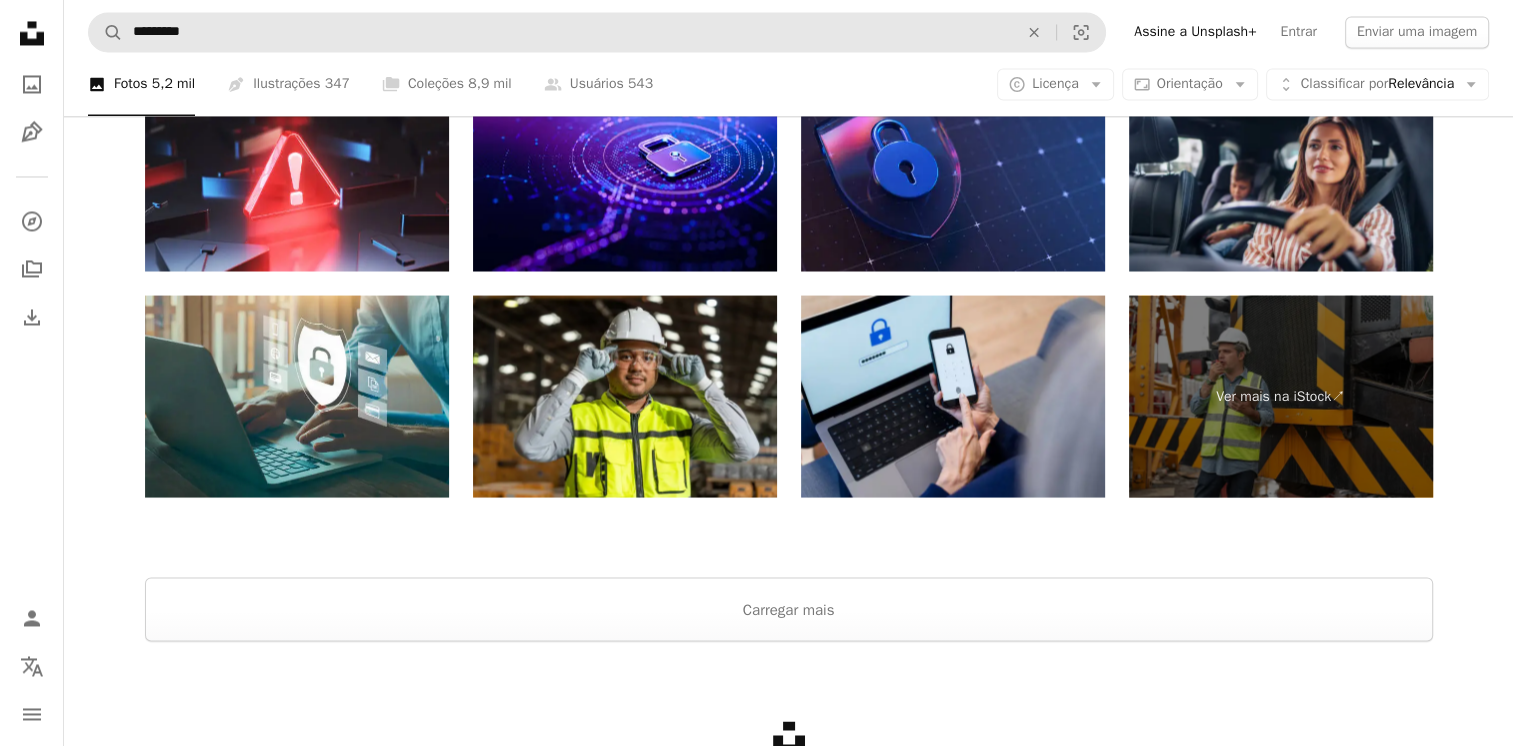 click on "A magnifying glass ********* An X shape Visual search" at bounding box center [597, 32] 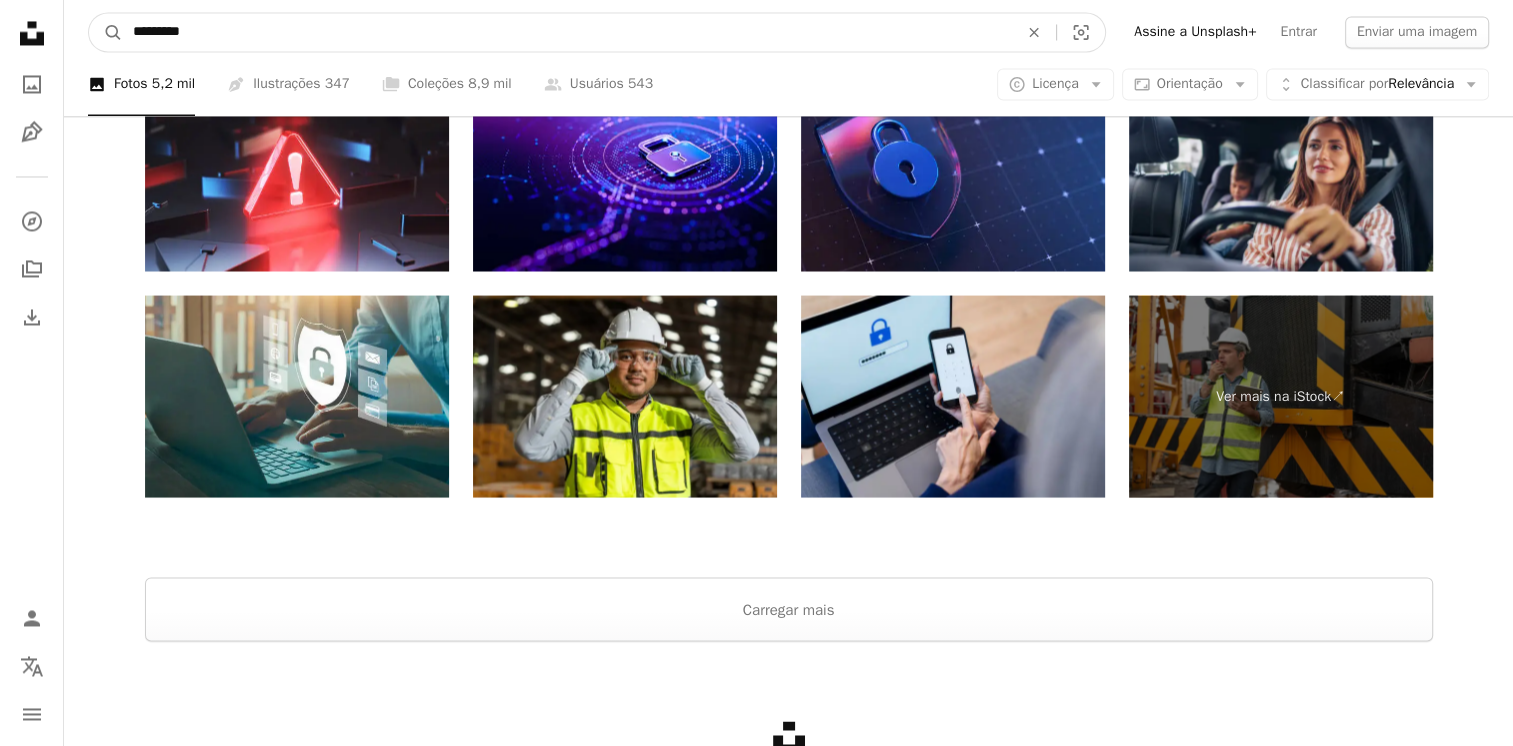 click on "*********" at bounding box center (567, 32) 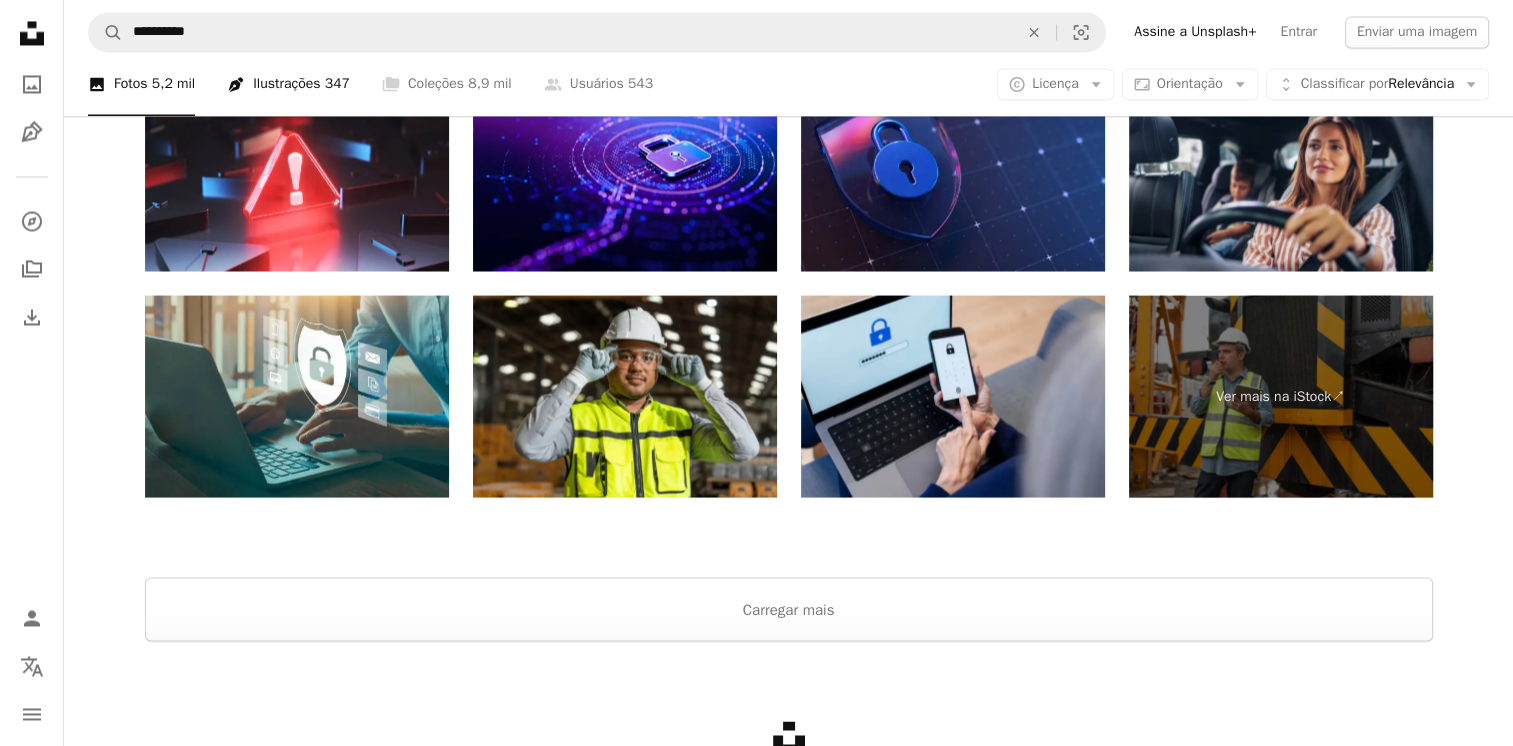 click on "Pen Tool Ilustrações   347" at bounding box center (288, 84) 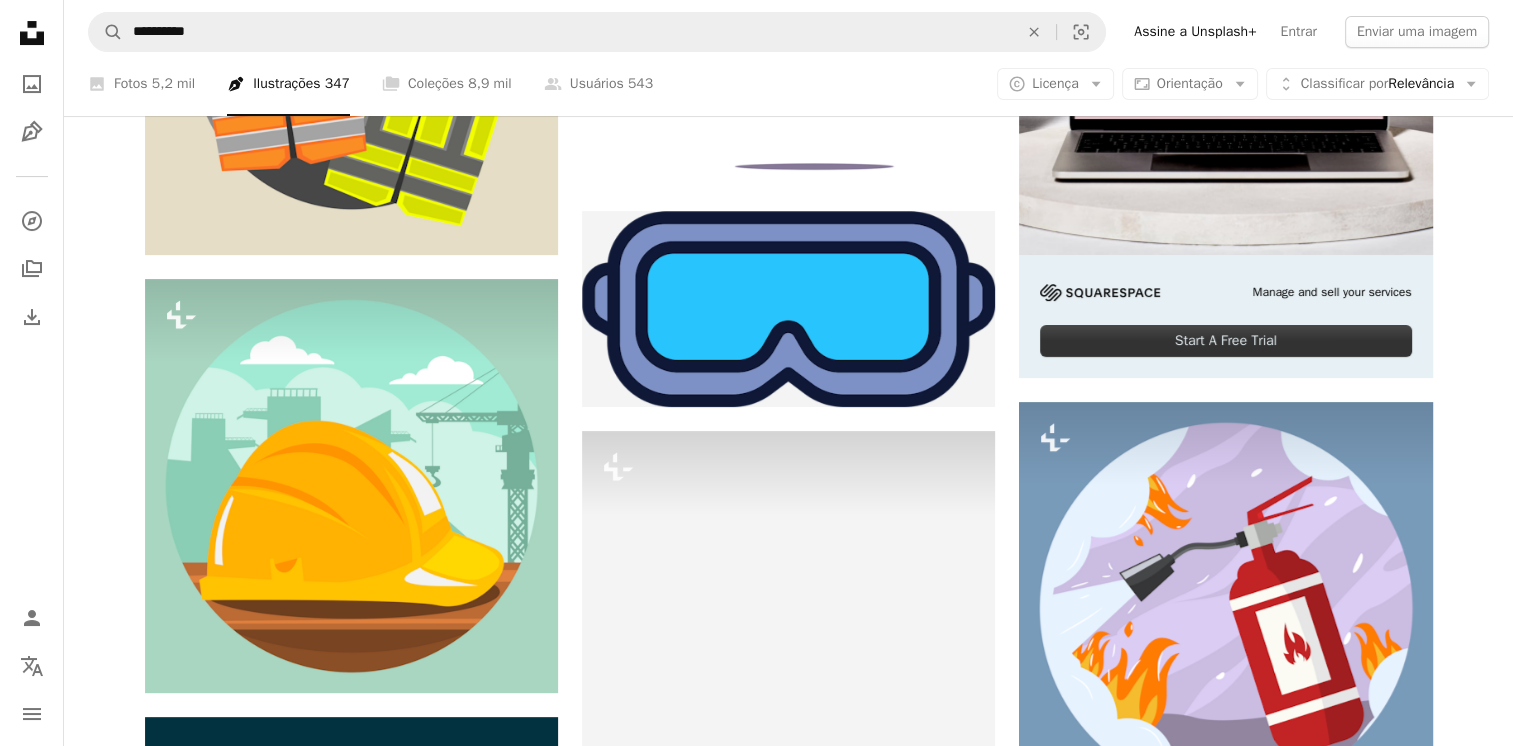 scroll, scrollTop: 0, scrollLeft: 0, axis: both 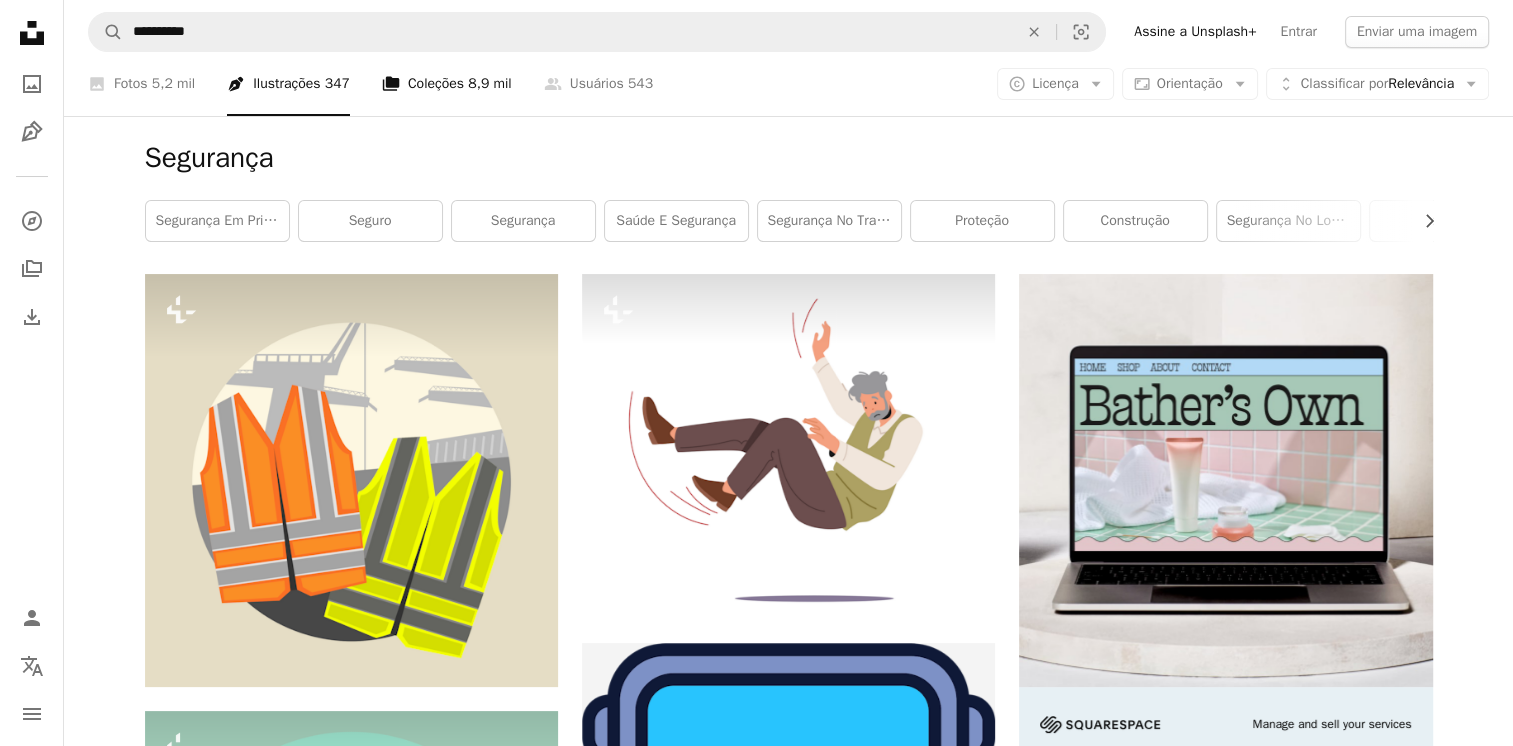 click on "A stack of folders Coleções   8,9 mil" at bounding box center [447, 84] 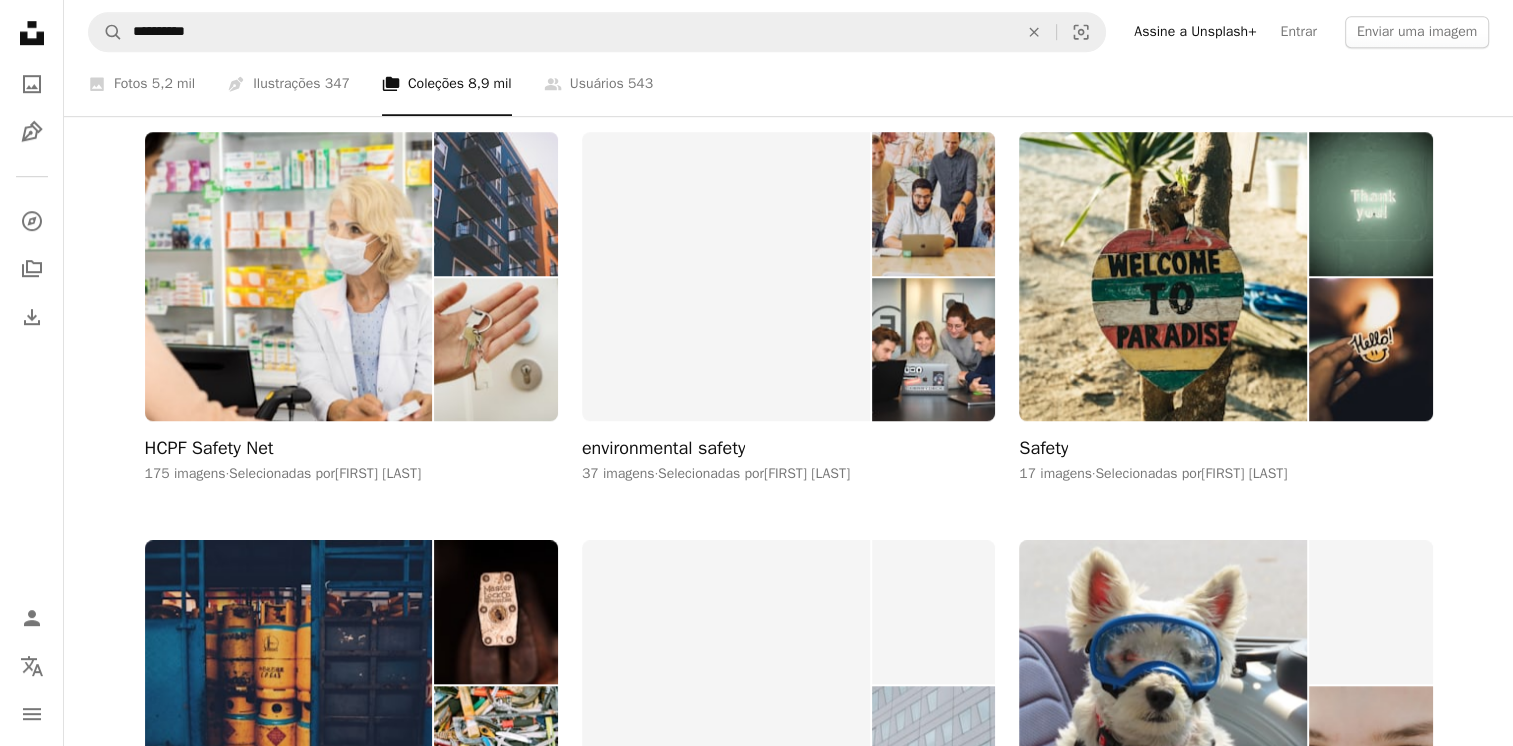 scroll, scrollTop: 0, scrollLeft: 0, axis: both 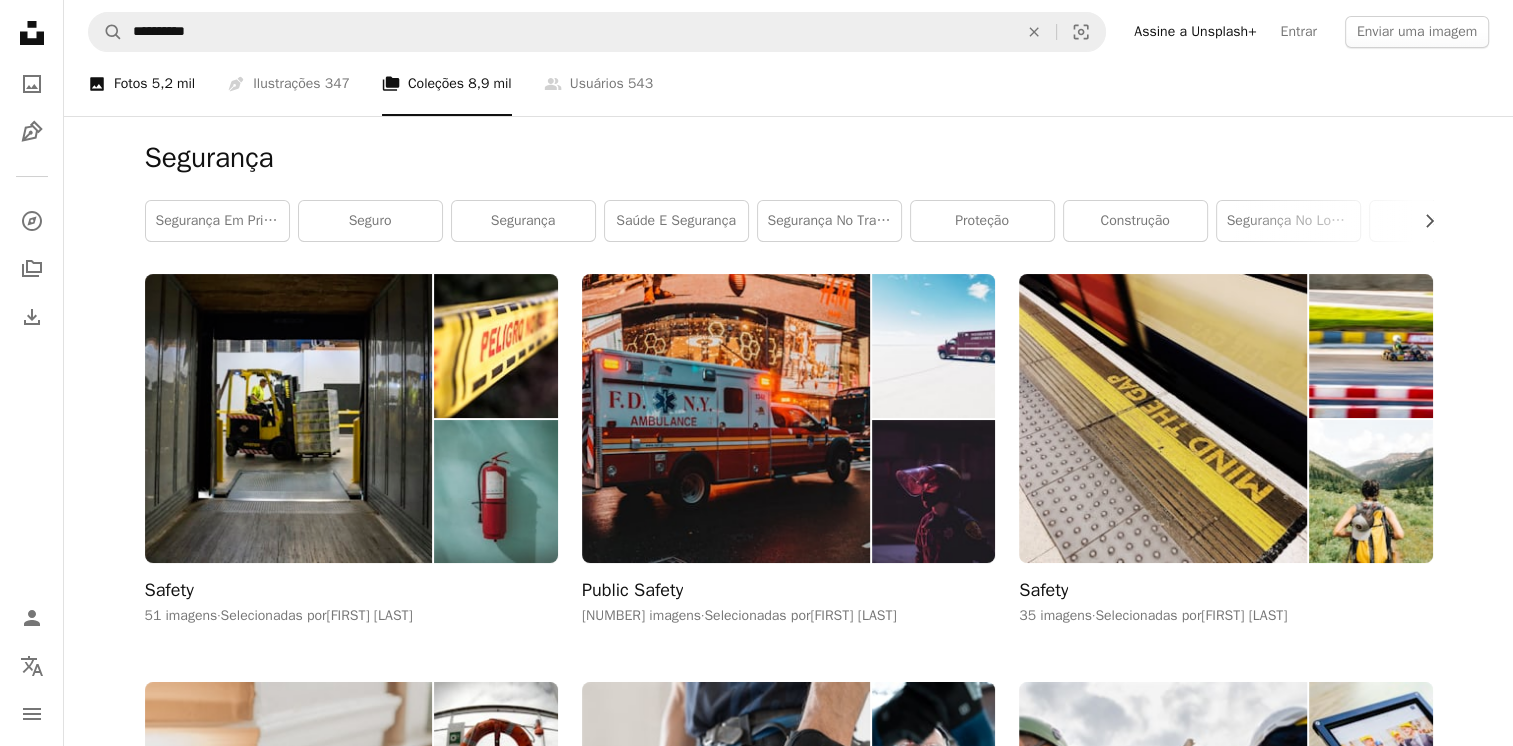 click on "A photo Fotos   5,2 mil" at bounding box center (141, 84) 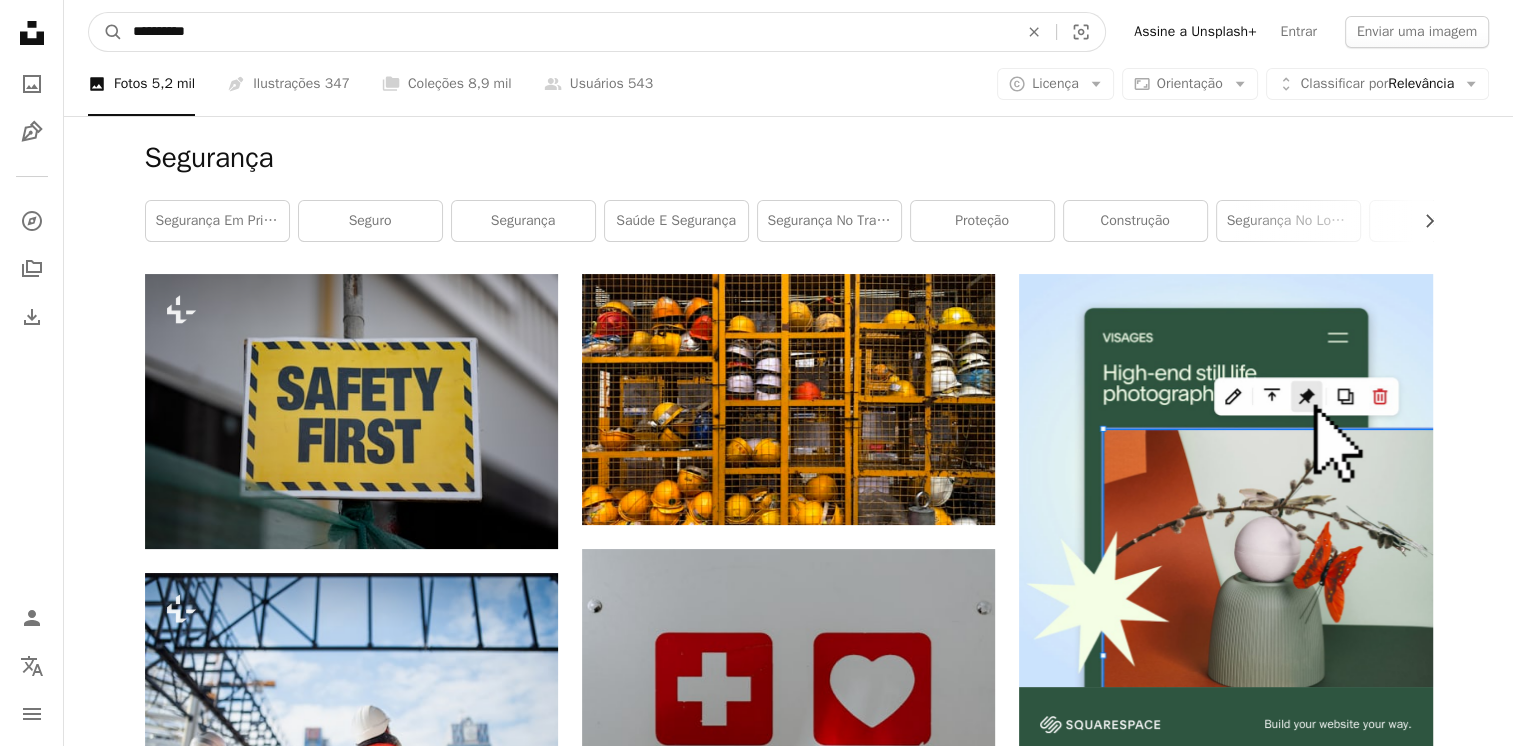 click on "*********" at bounding box center (567, 32) 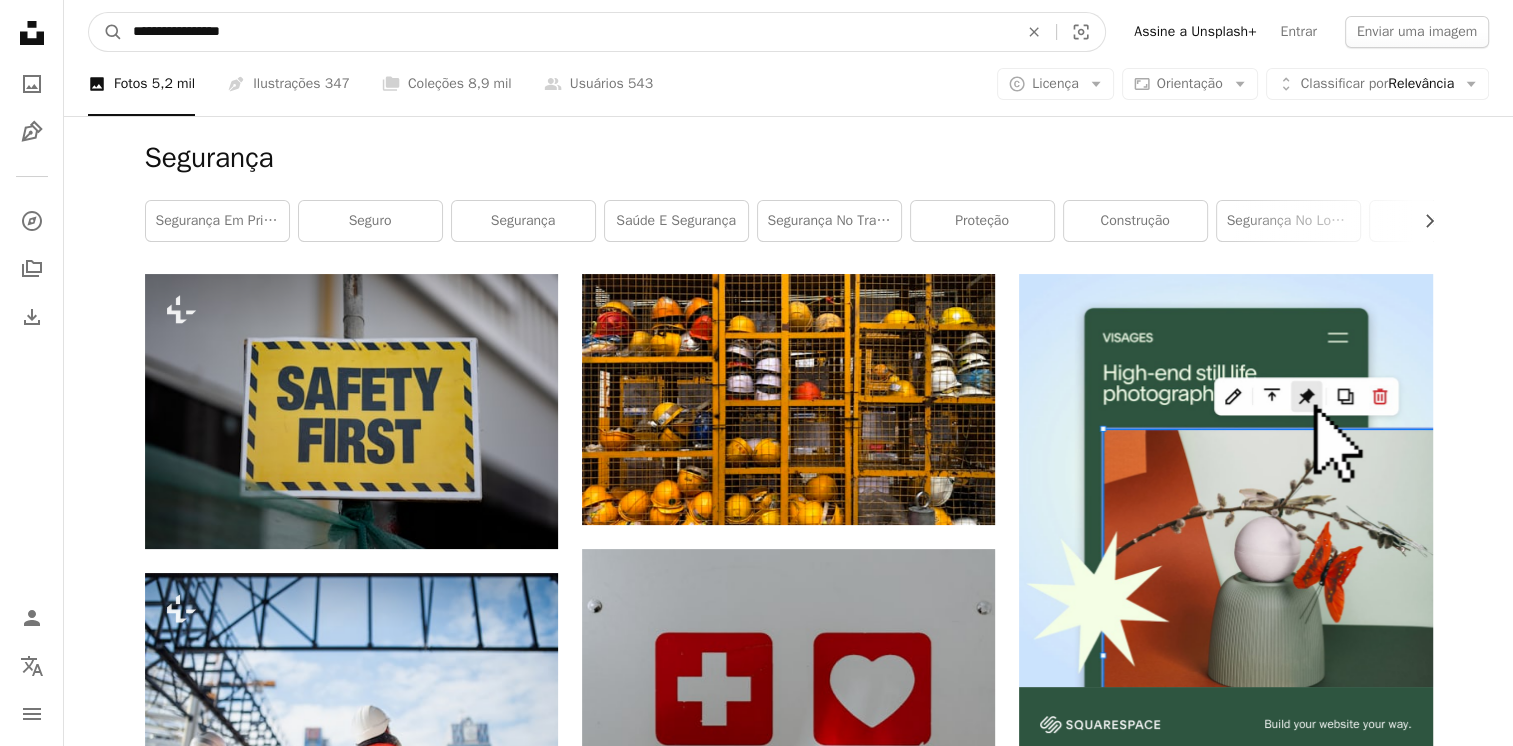 type on "**********" 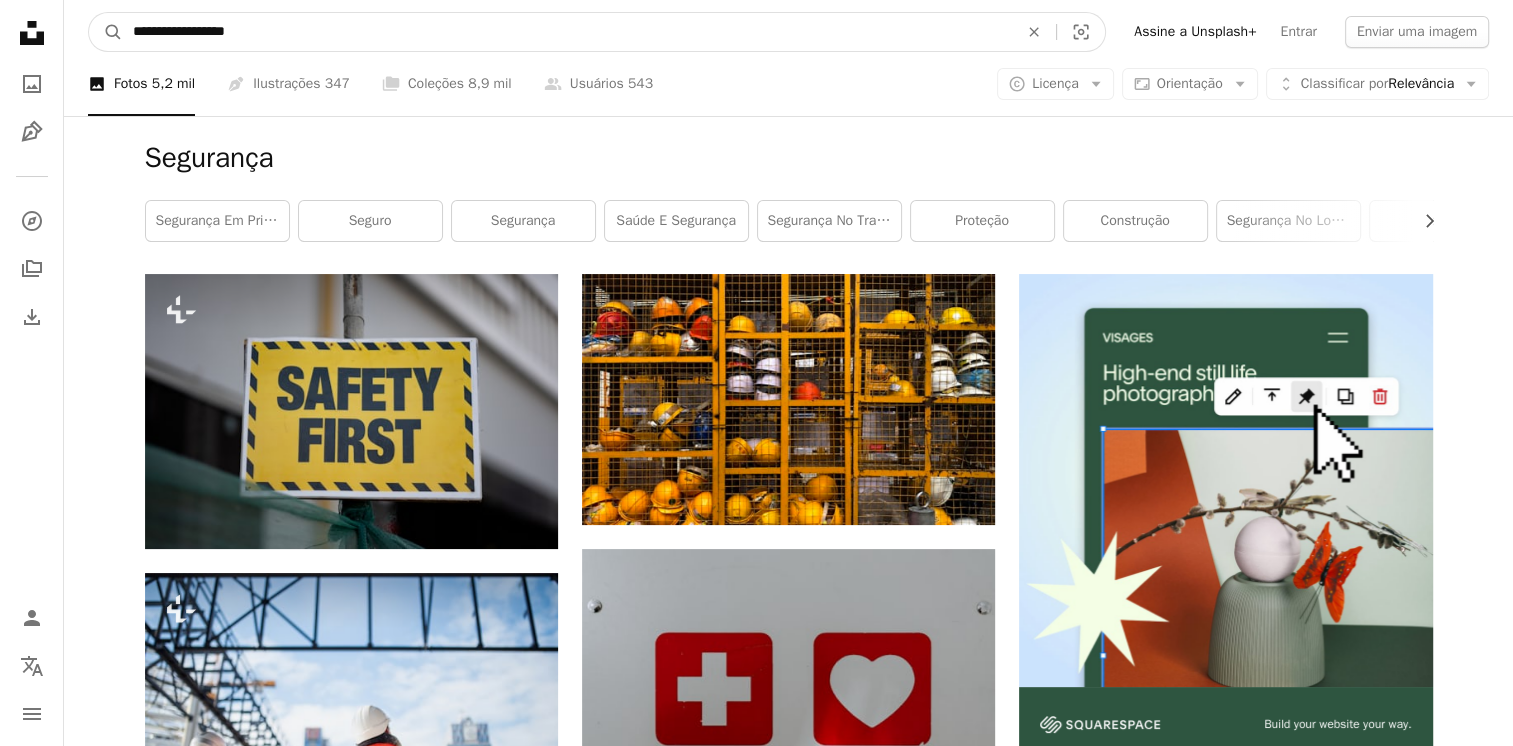 click on "A magnifying glass" at bounding box center (106, 32) 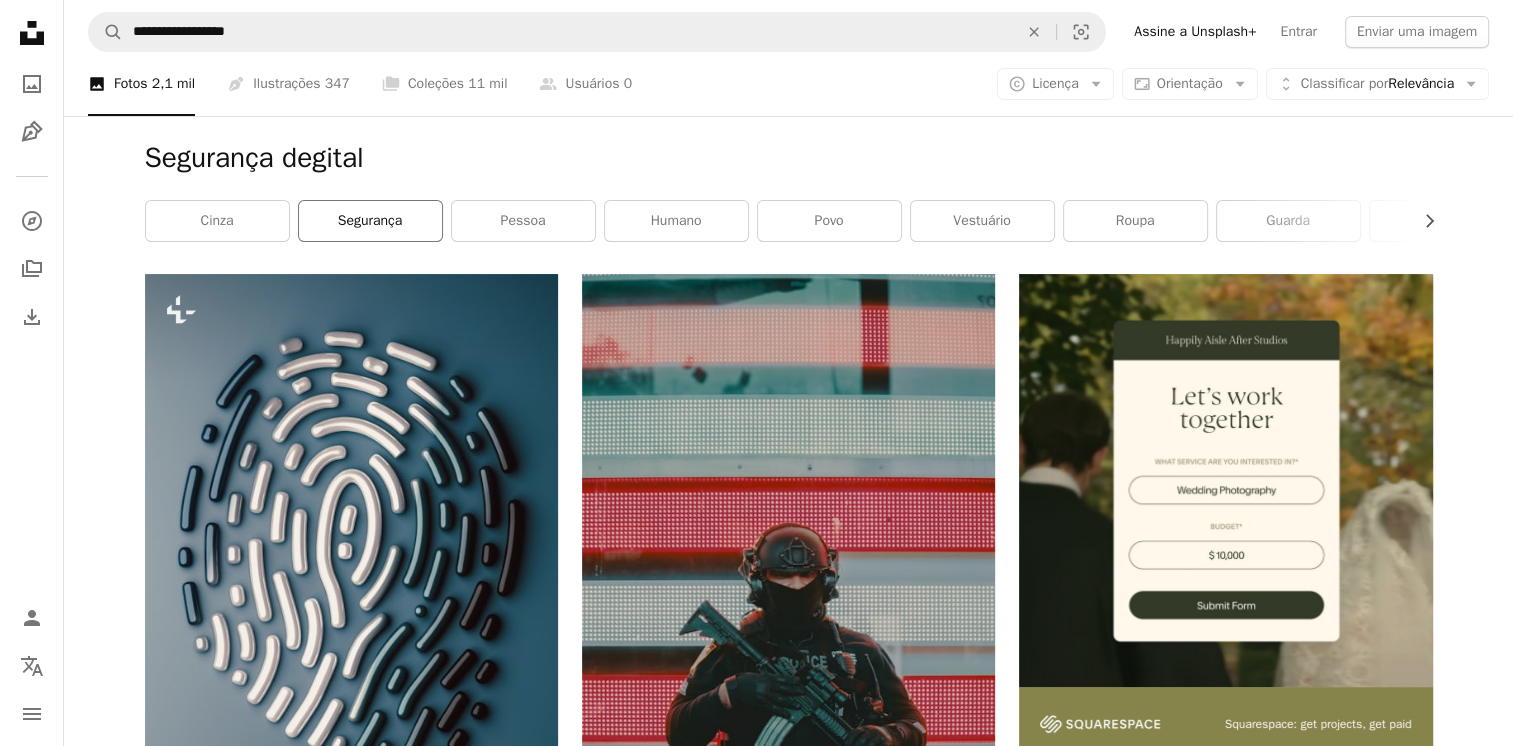 click on "segurança" at bounding box center (370, 221) 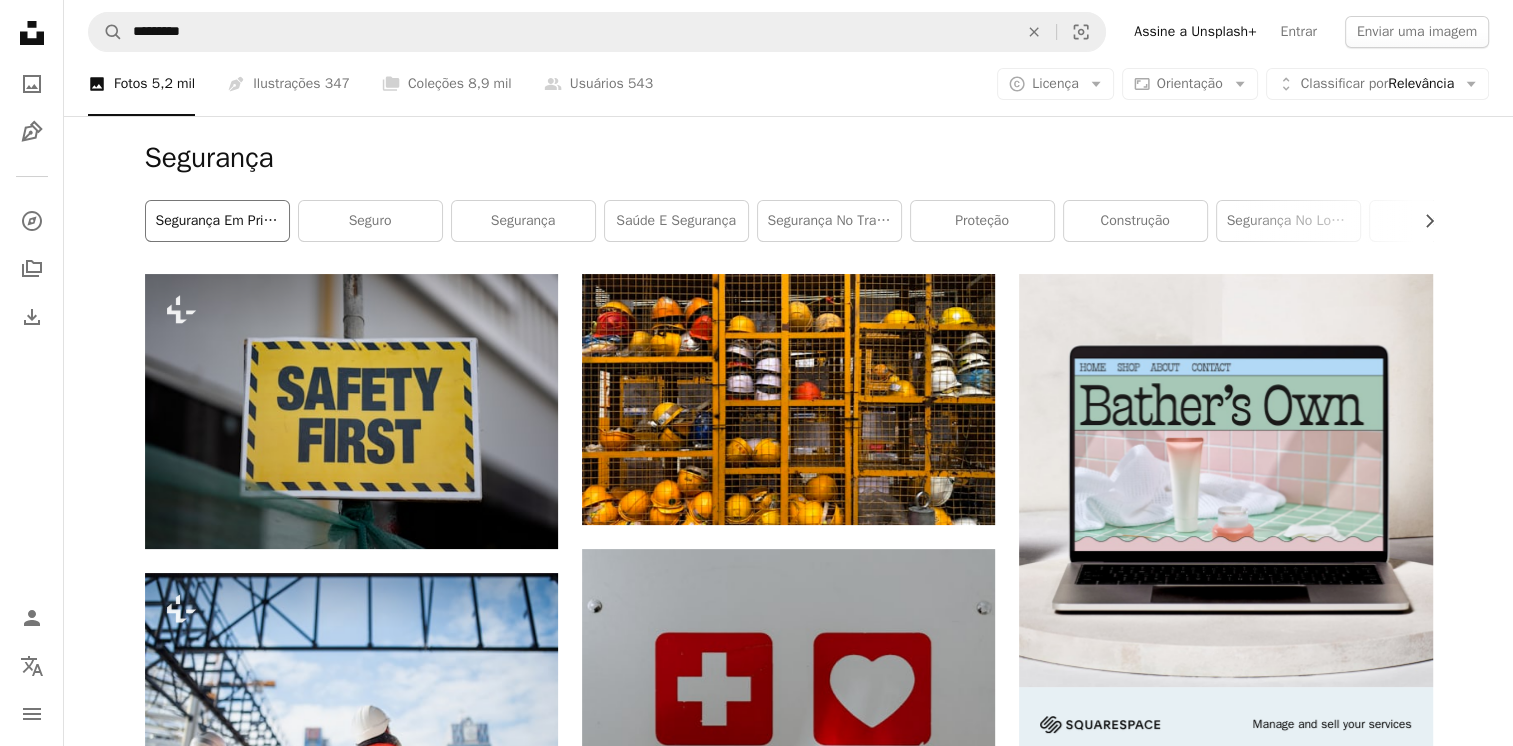 click on "Segurança em primeiro lugar" at bounding box center [217, 221] 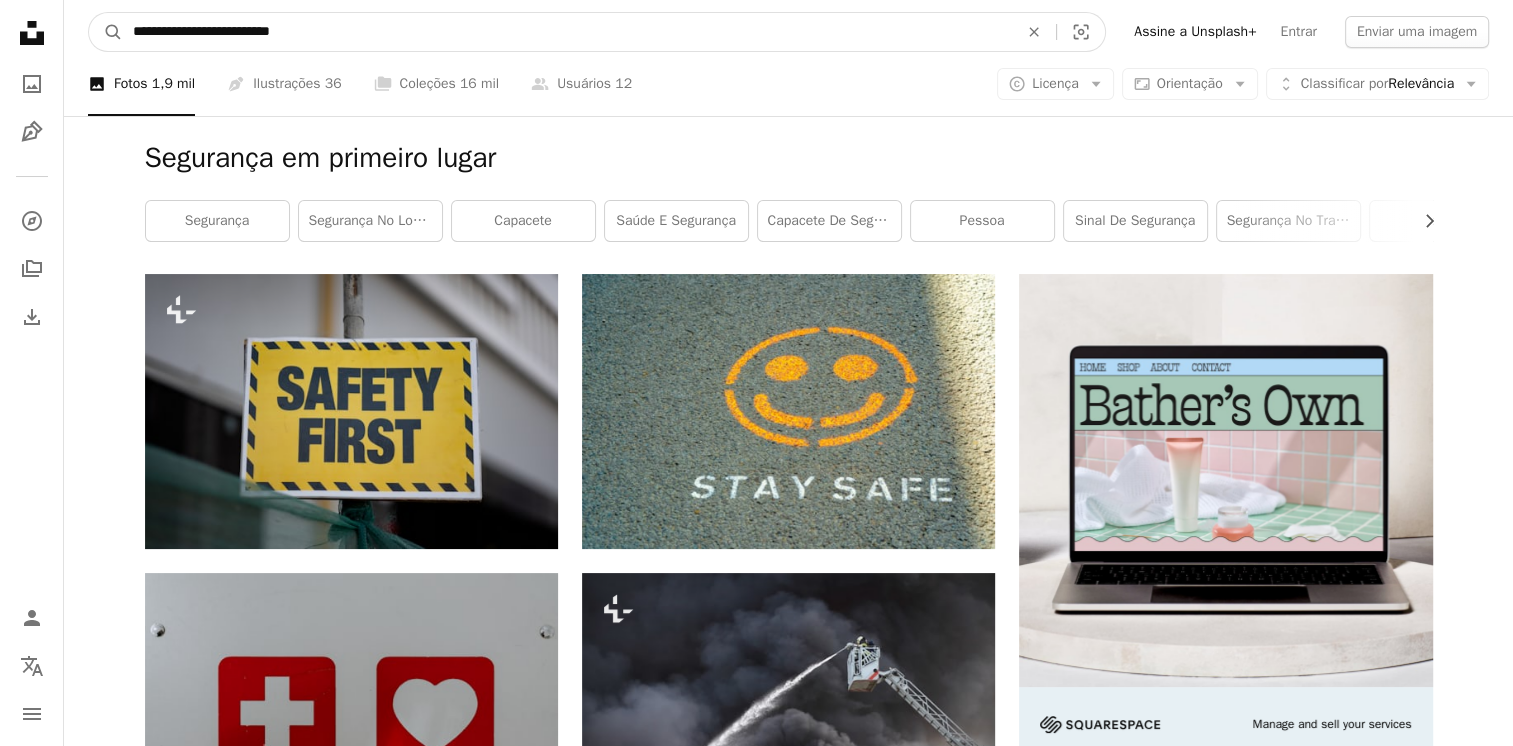 drag, startPoint x: 324, startPoint y: 32, endPoint x: 204, endPoint y: 22, distance: 120.41595 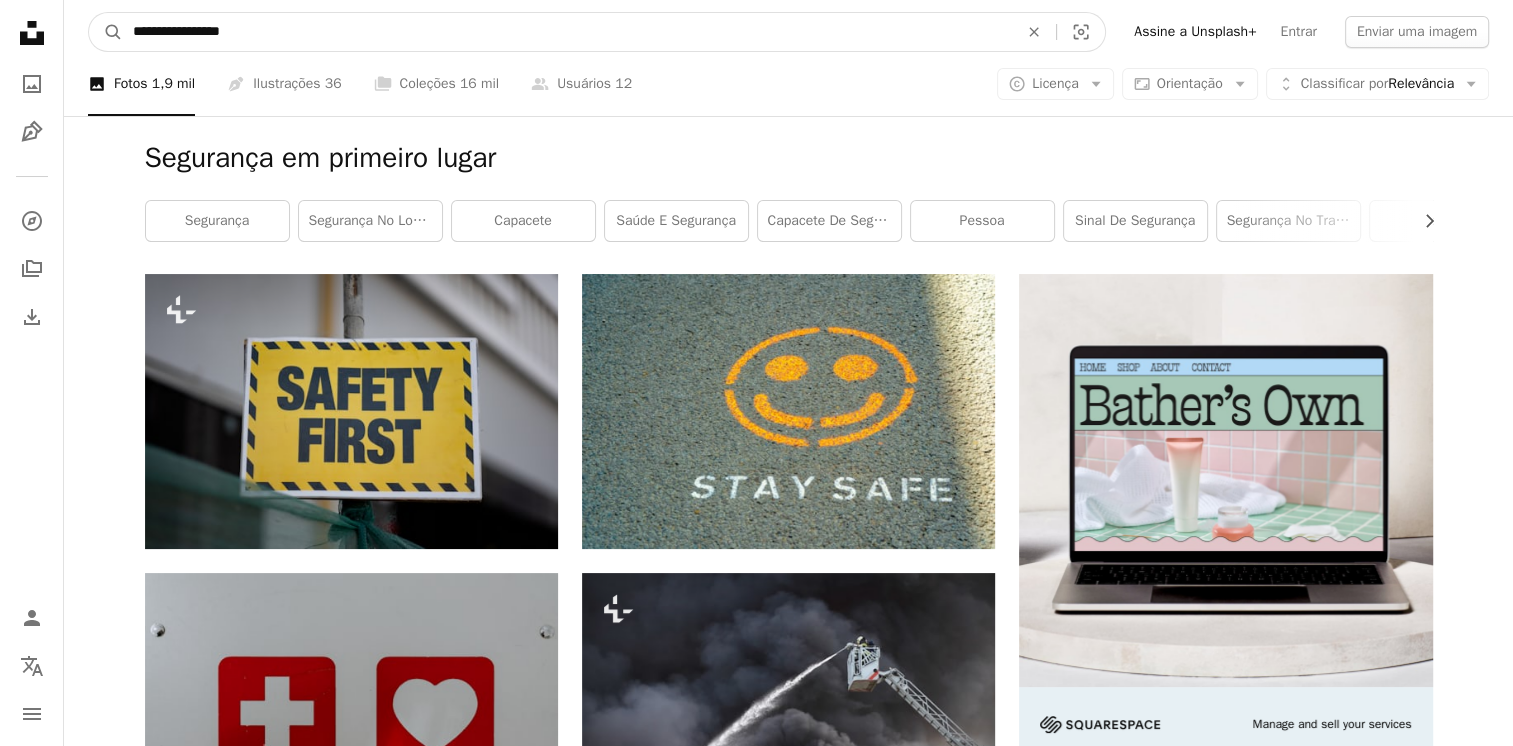 type on "**********" 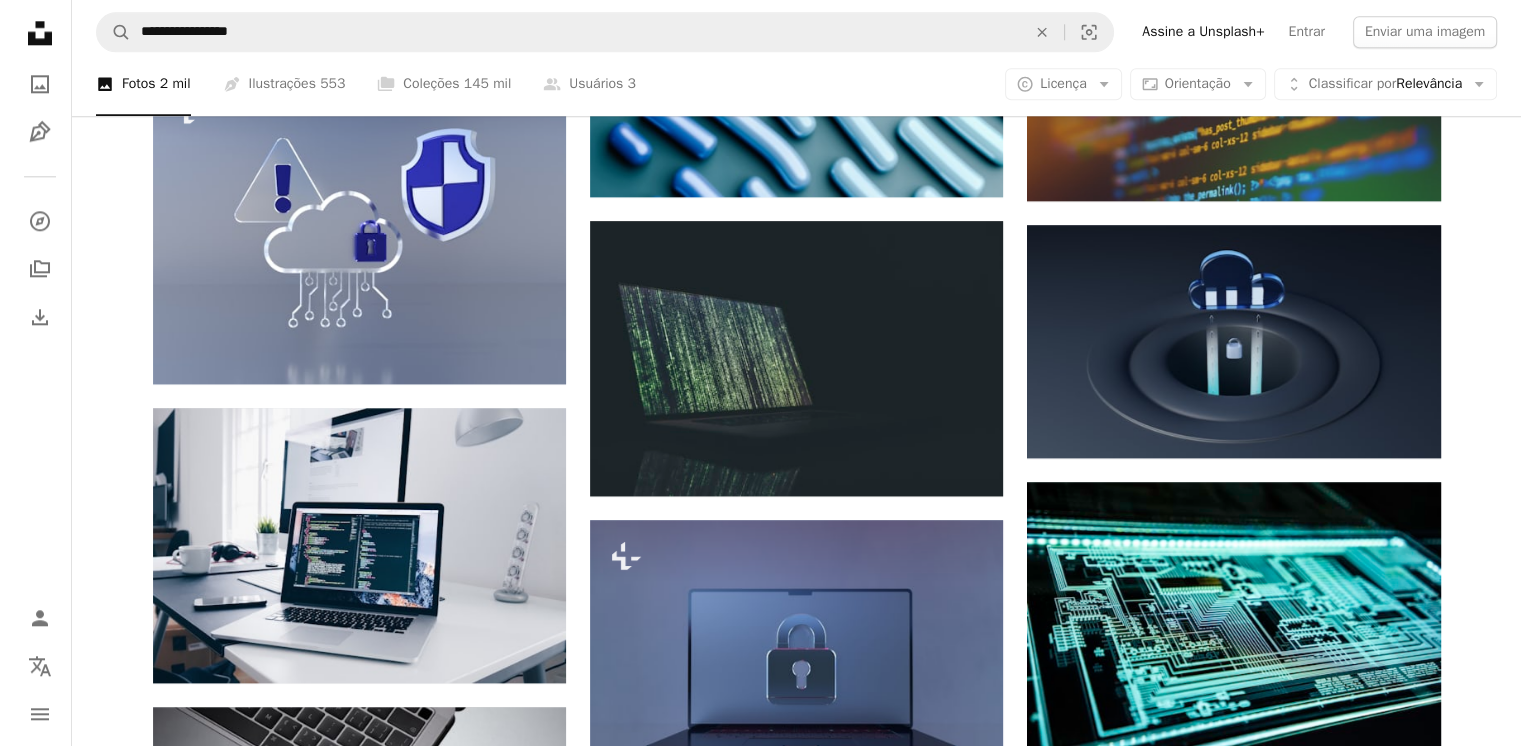 scroll, scrollTop: 2305, scrollLeft: 0, axis: vertical 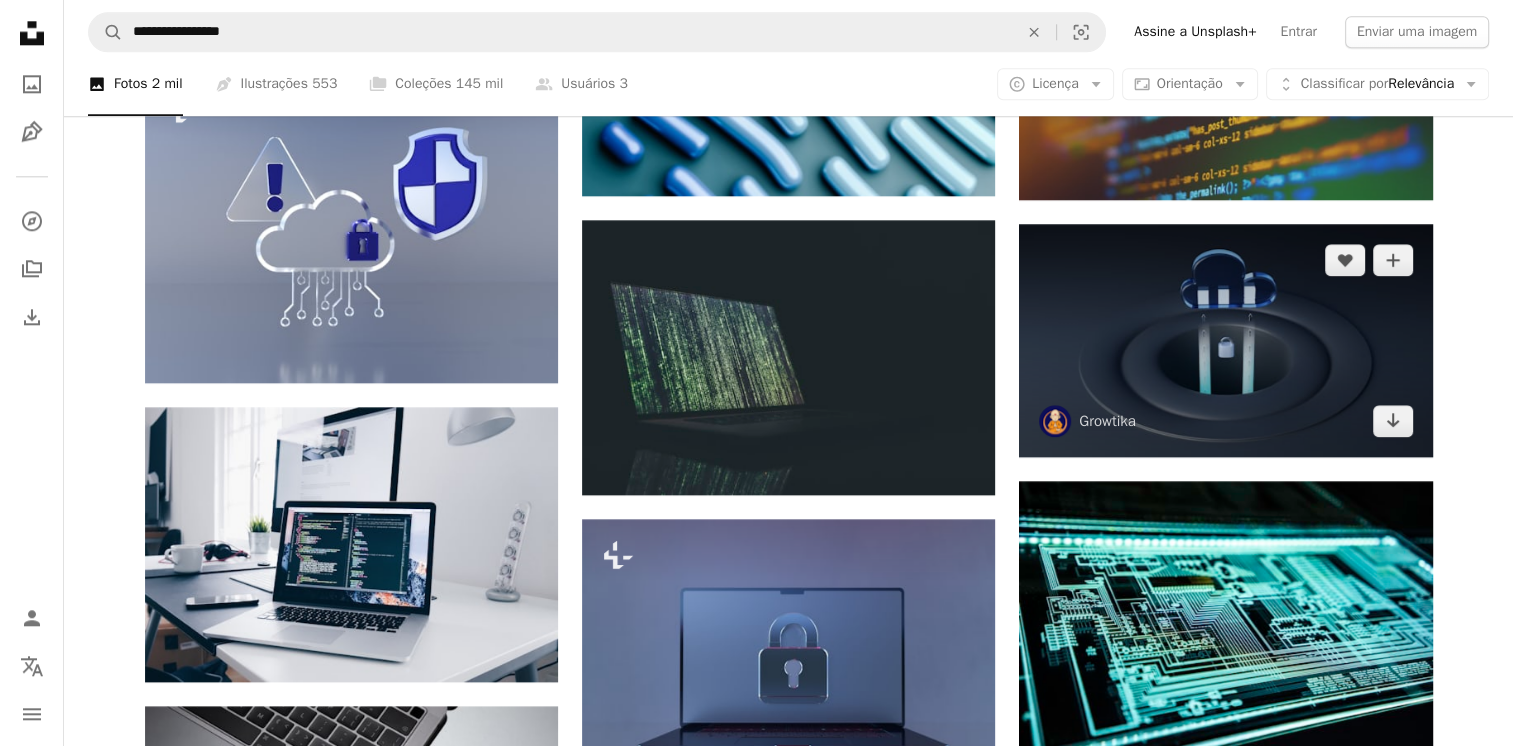 click at bounding box center (1225, 340) 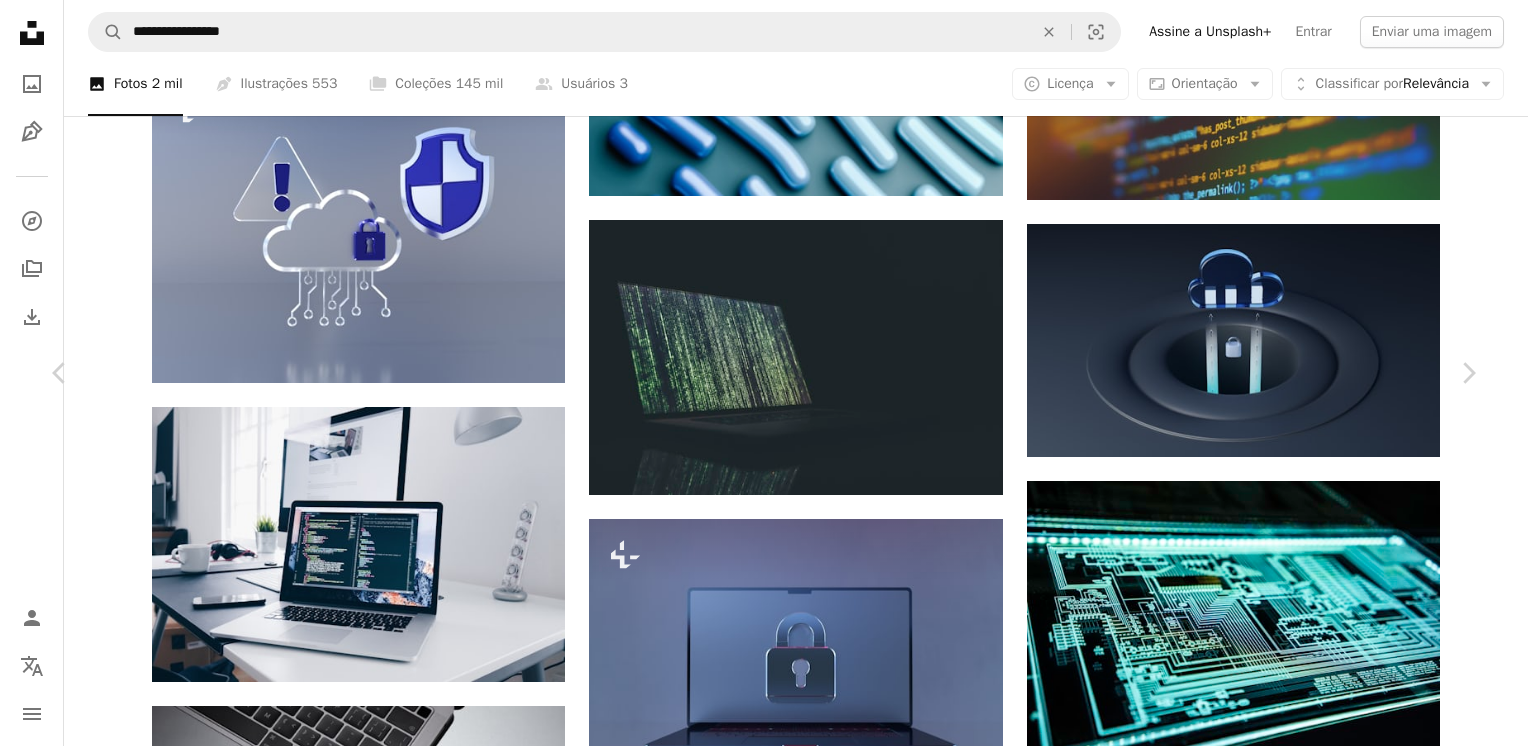 scroll, scrollTop: 7112, scrollLeft: 0, axis: vertical 